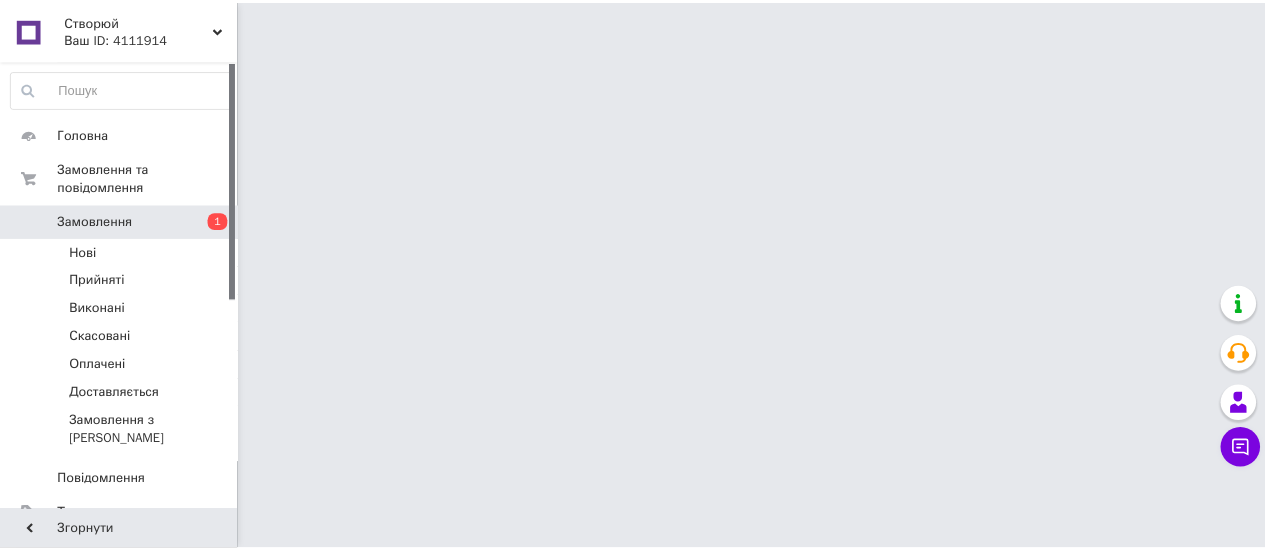 scroll, scrollTop: 0, scrollLeft: 0, axis: both 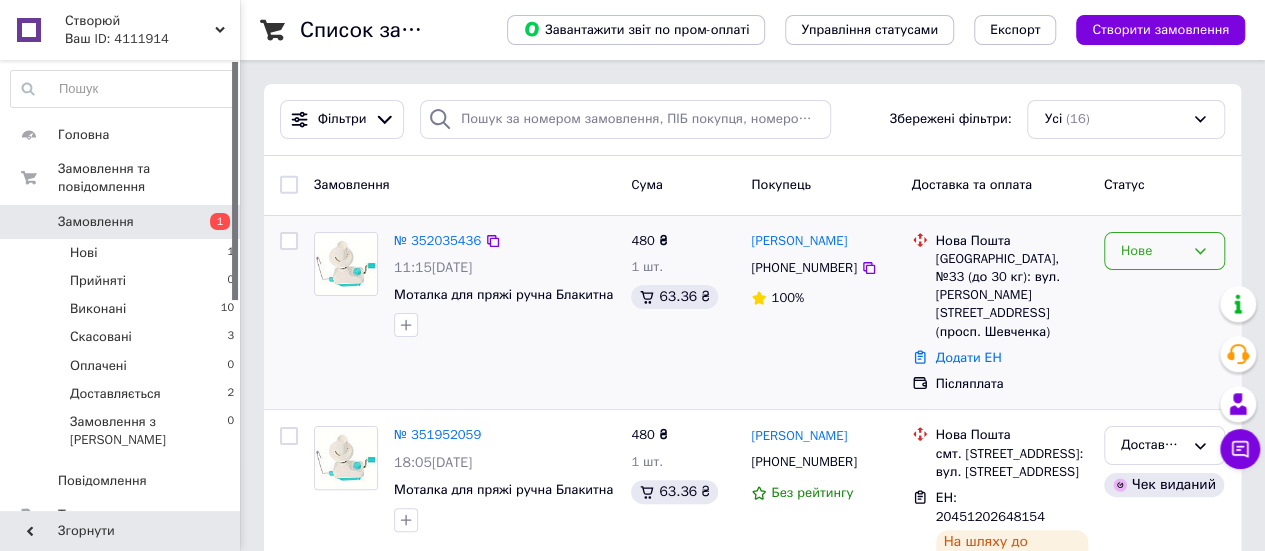 click on "Нове" at bounding box center (1152, 251) 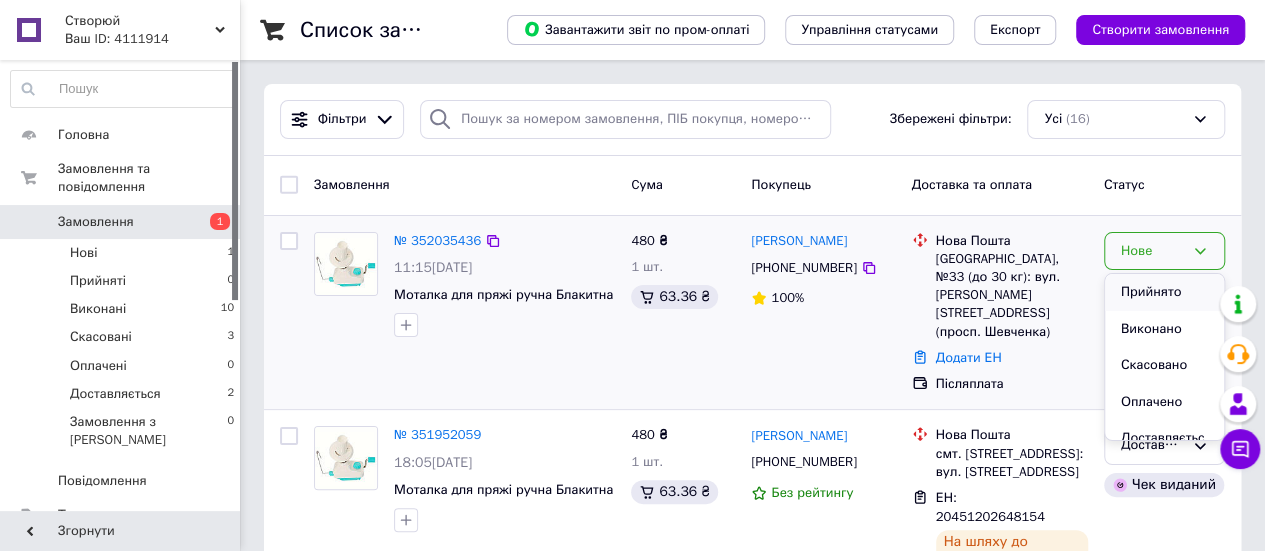 click on "Прийнято" at bounding box center (1164, 292) 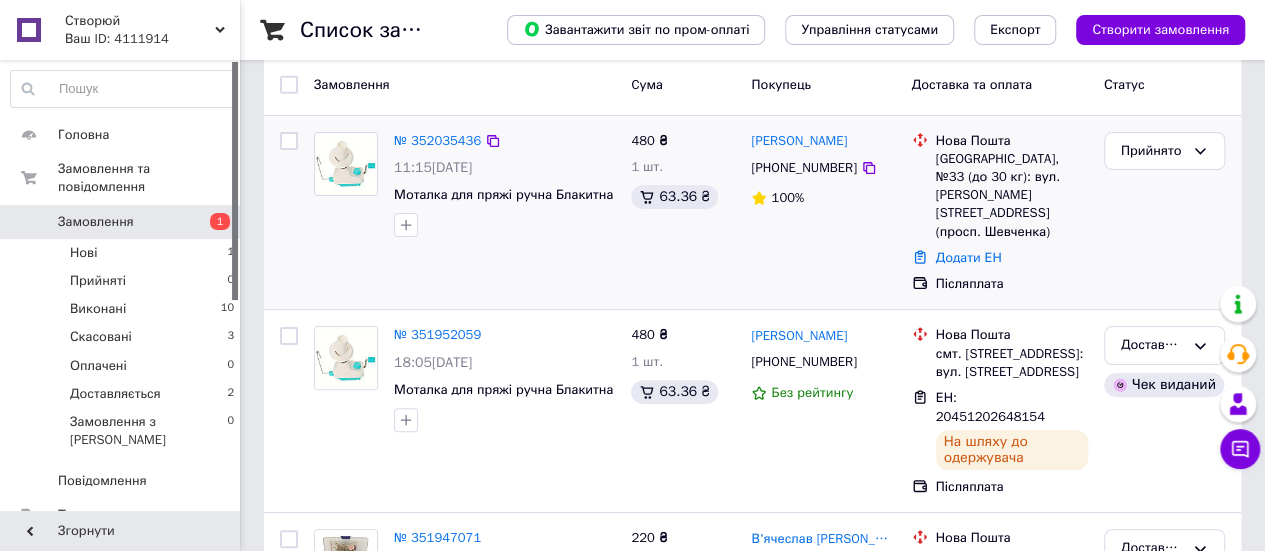 scroll, scrollTop: 300, scrollLeft: 0, axis: vertical 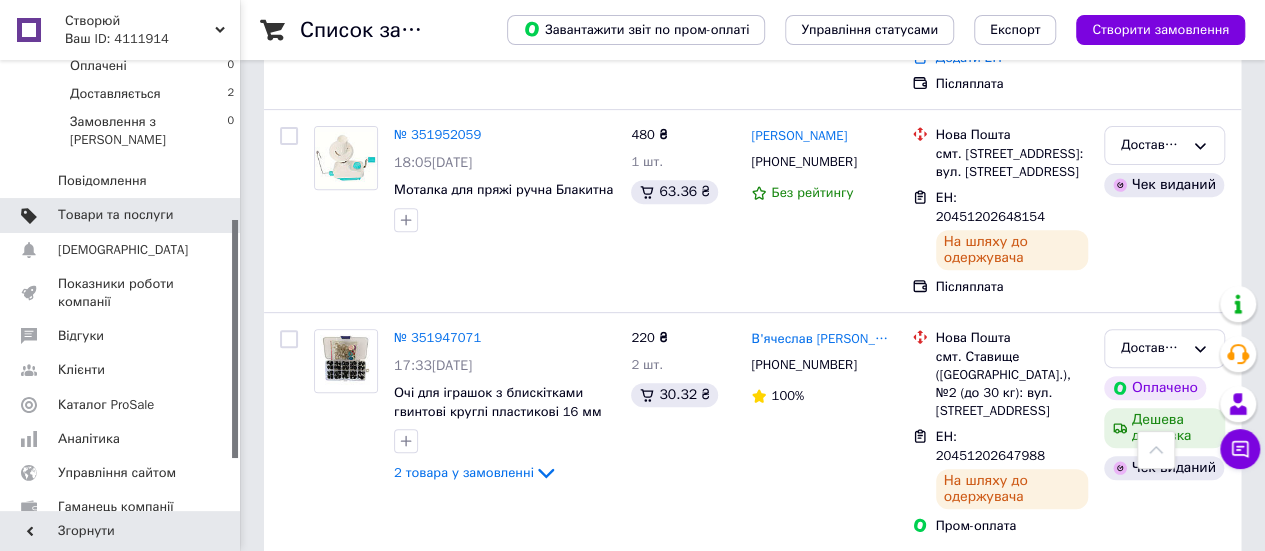 click on "Товари та послуги" at bounding box center (115, 215) 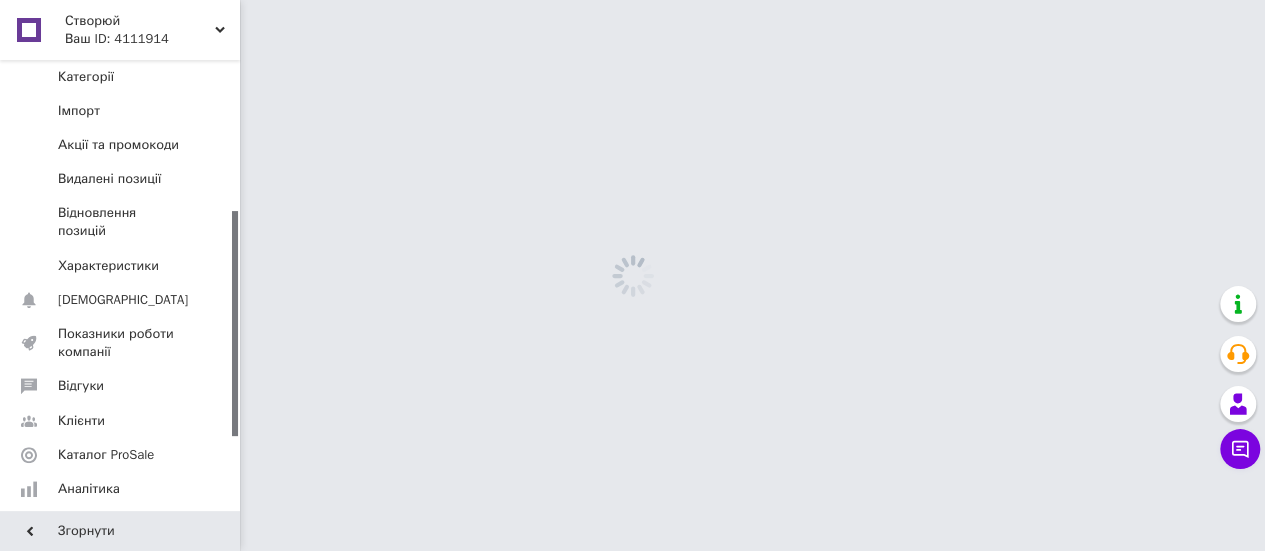 scroll, scrollTop: 0, scrollLeft: 0, axis: both 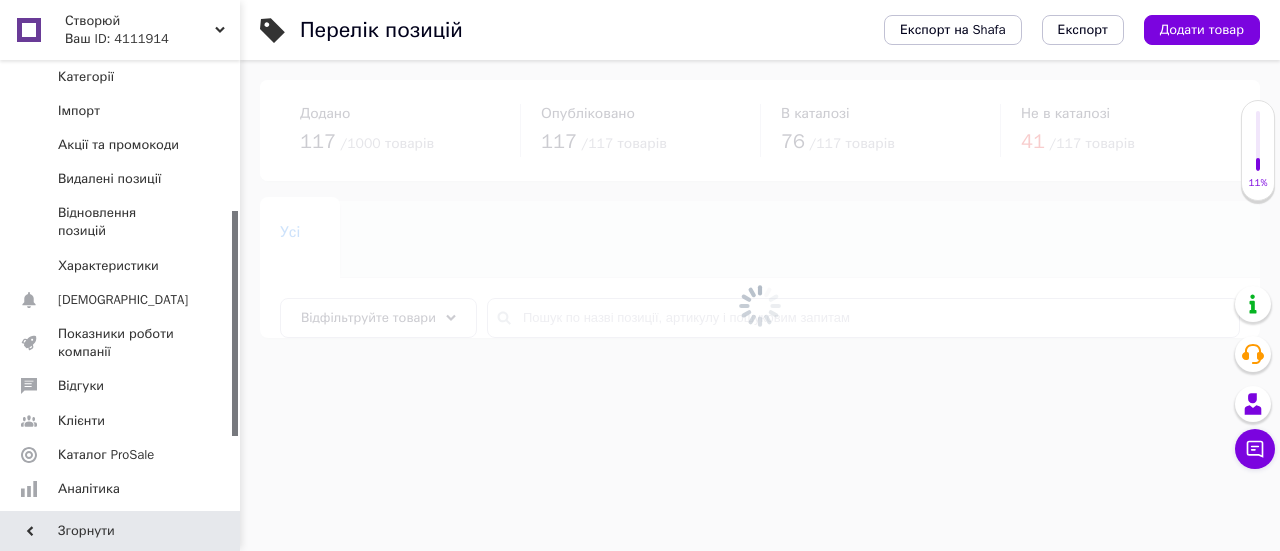 click at bounding box center [760, 305] 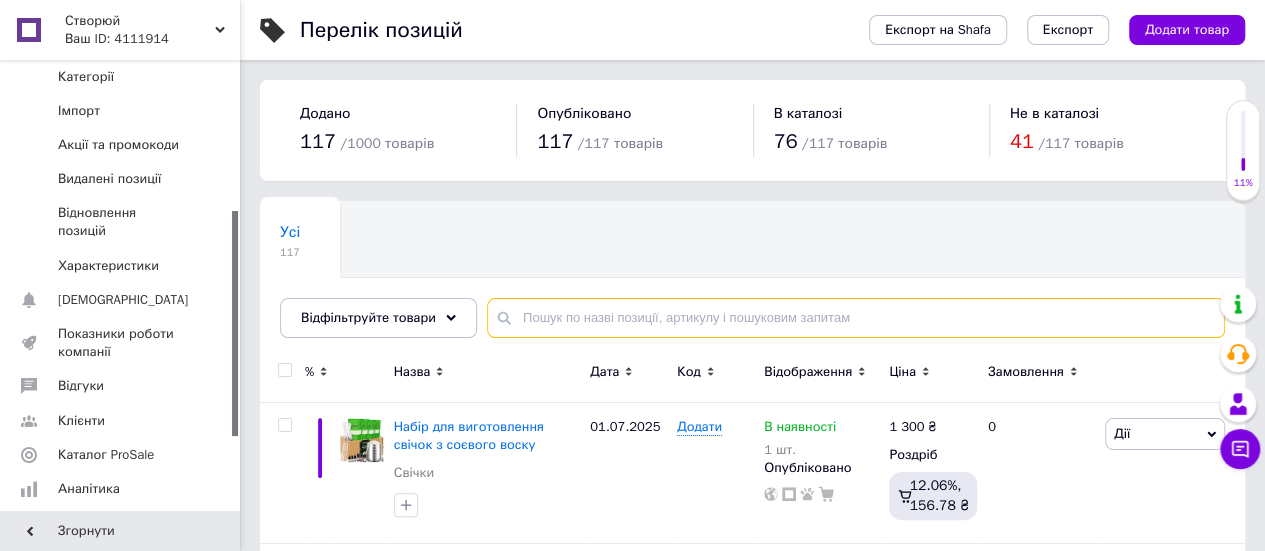 click at bounding box center [856, 318] 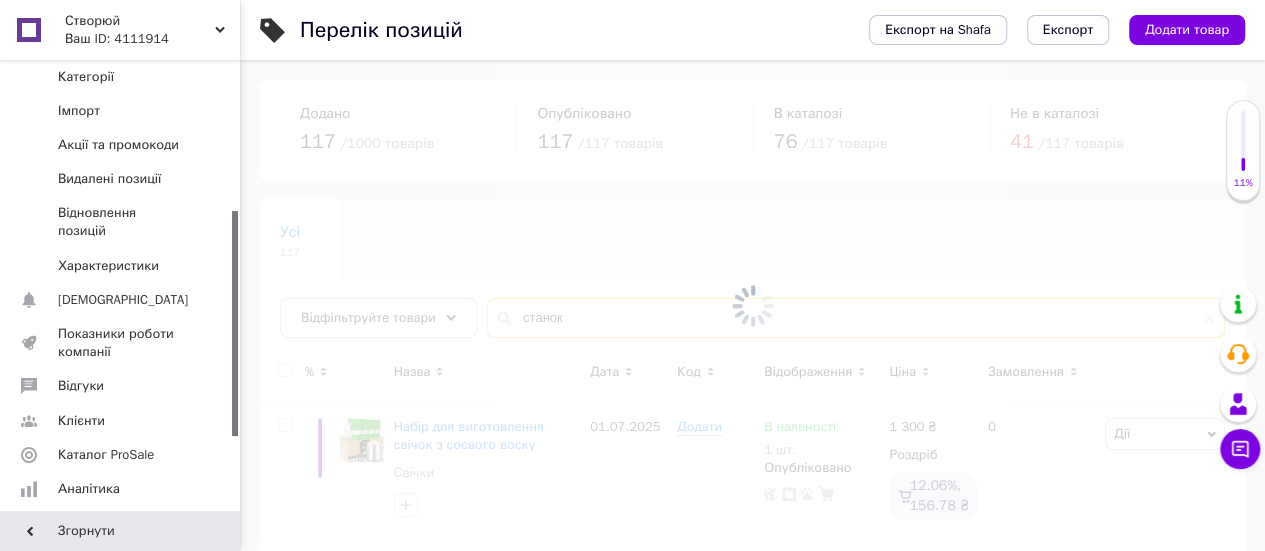 type on "станок" 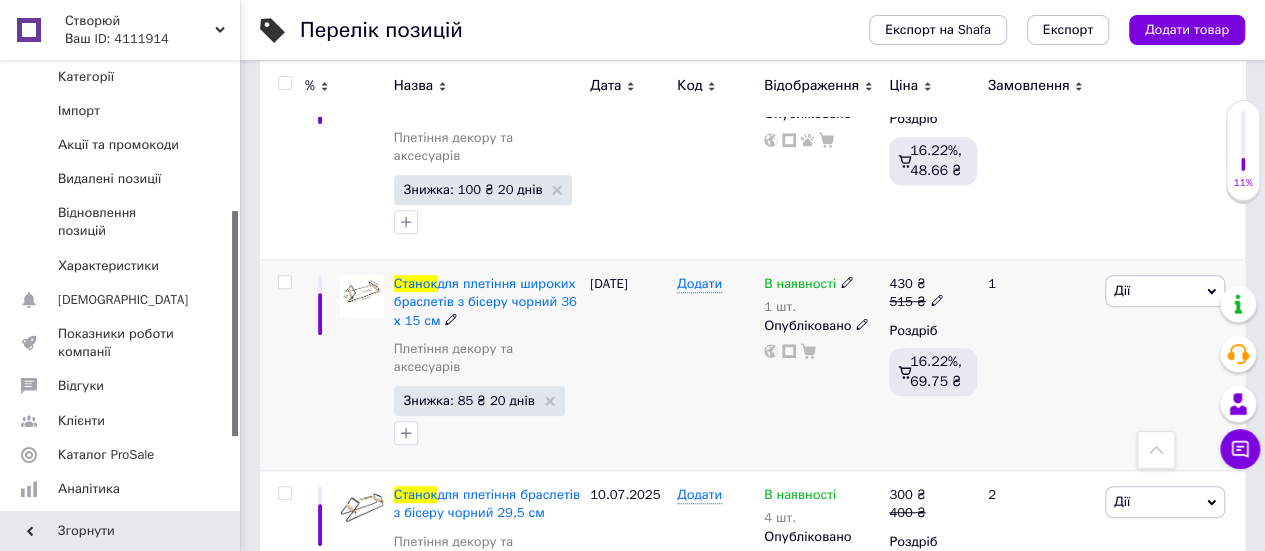 scroll, scrollTop: 600, scrollLeft: 0, axis: vertical 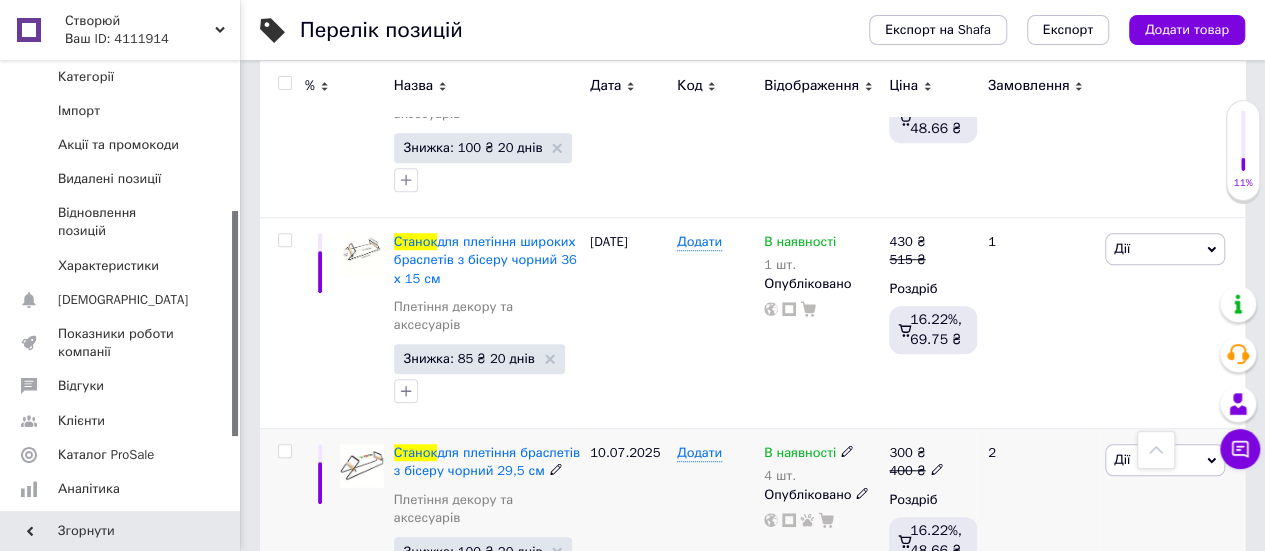click 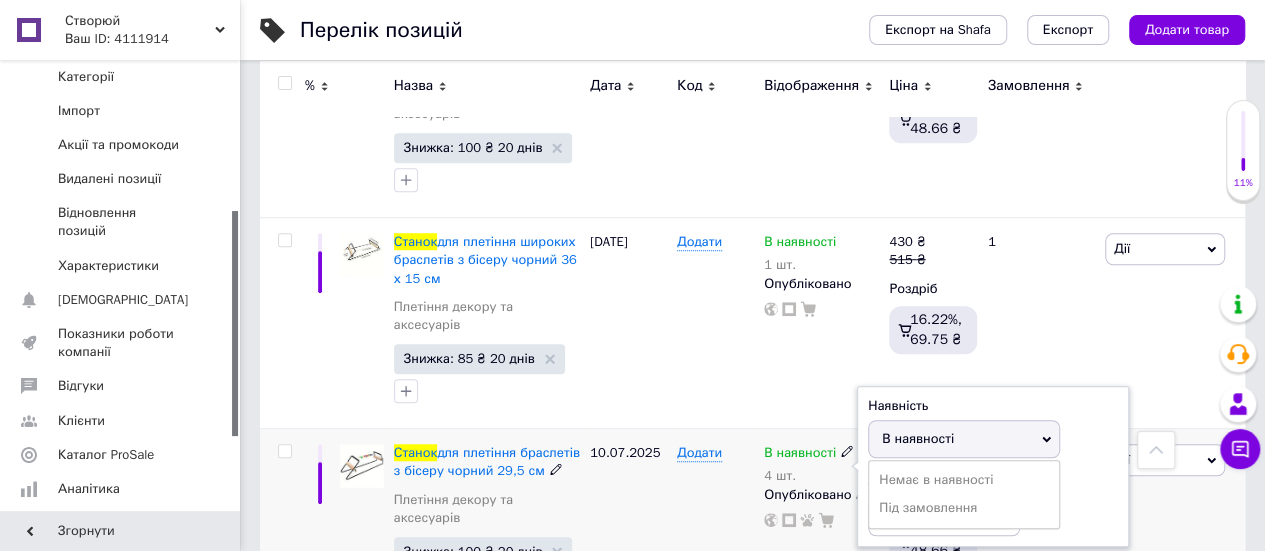 click on "В наявності" at bounding box center (964, 439) 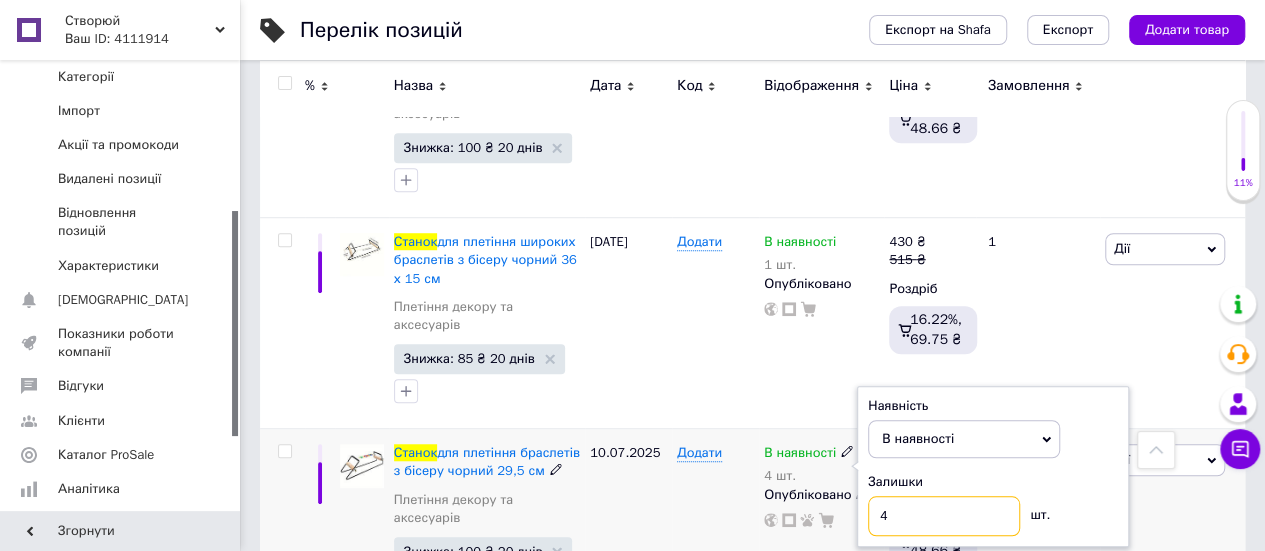 drag, startPoint x: 932, startPoint y: 448, endPoint x: 798, endPoint y: 449, distance: 134.00374 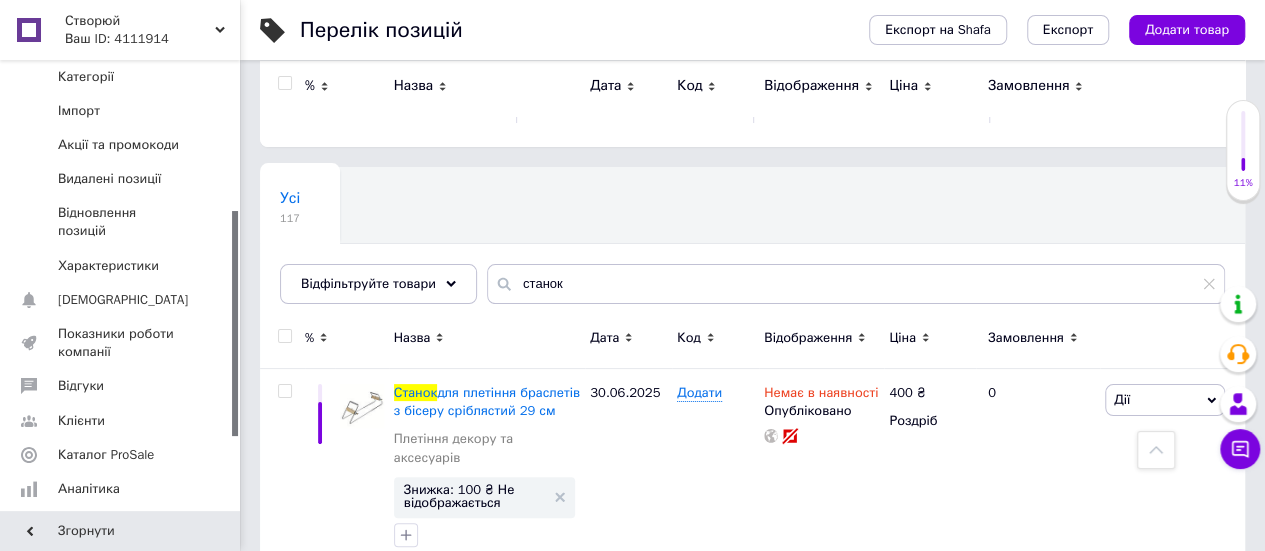 scroll, scrollTop: 0, scrollLeft: 0, axis: both 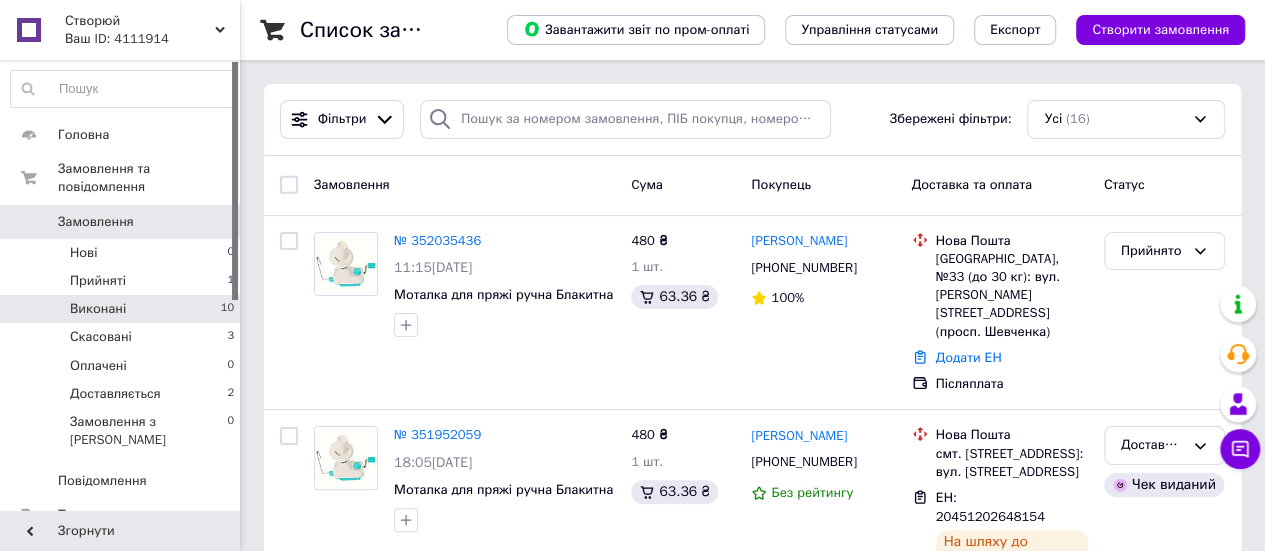click on "Виконані 10" at bounding box center [123, 309] 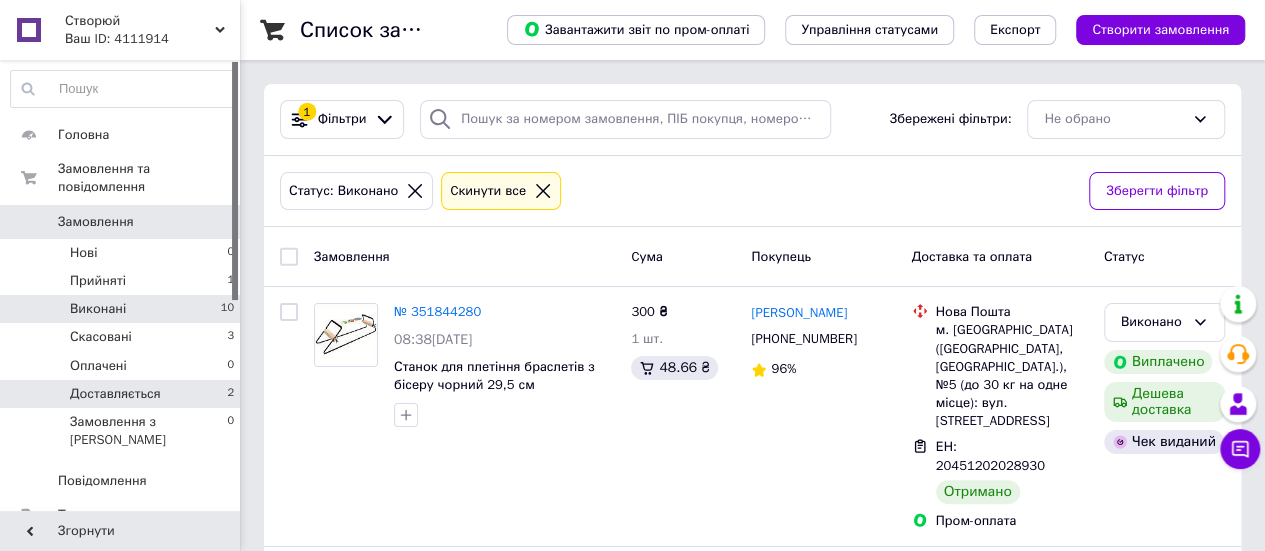 click on "Доставляється" at bounding box center (115, 394) 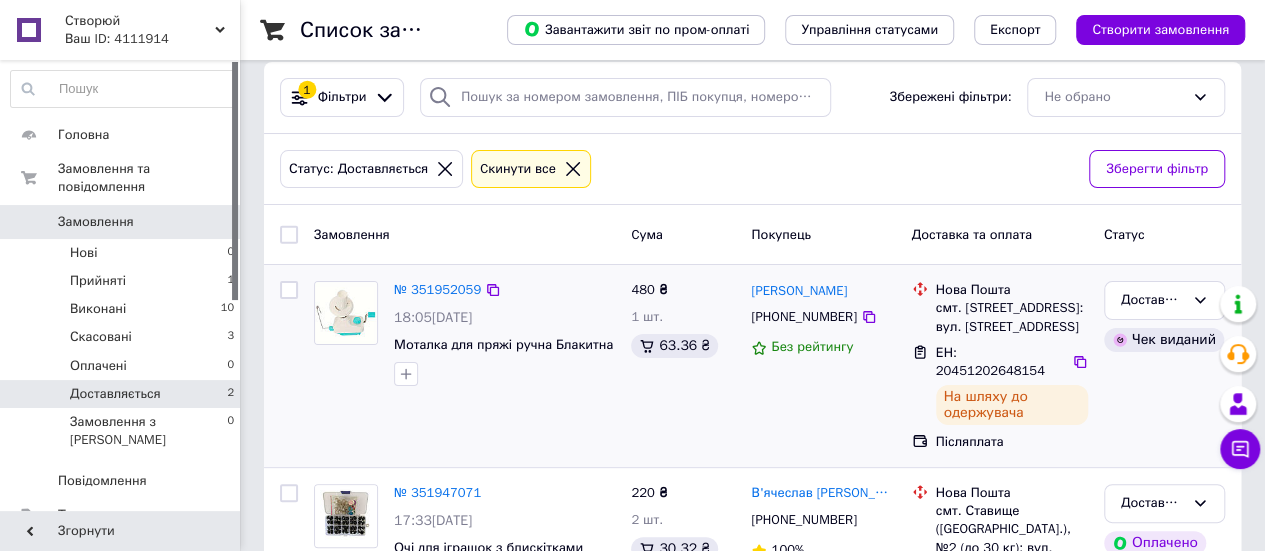 scroll, scrollTop: 0, scrollLeft: 0, axis: both 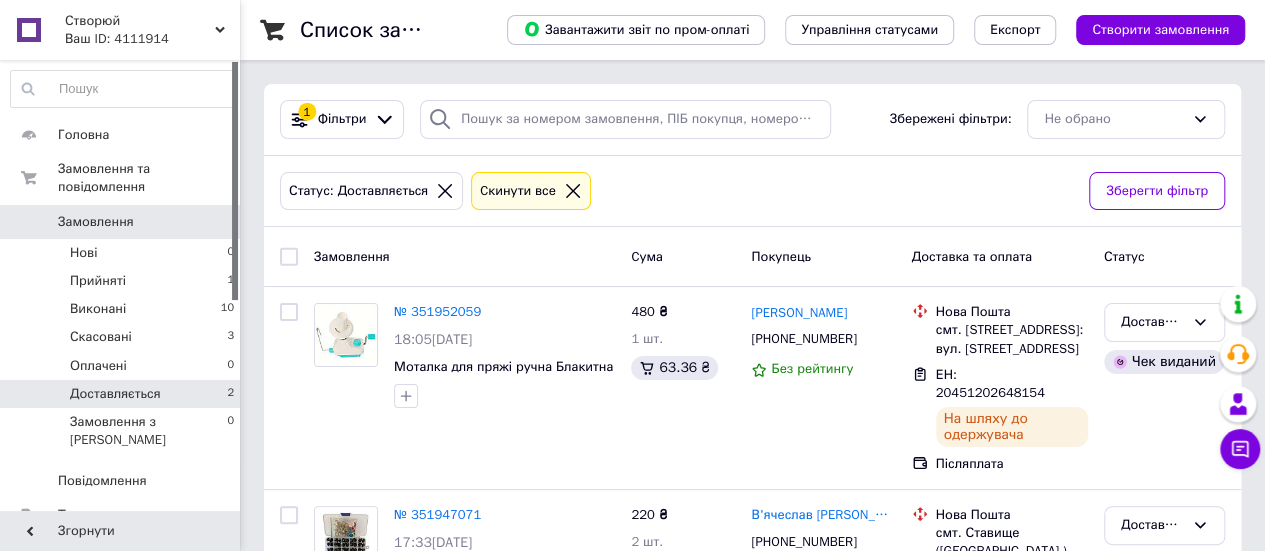 click on "Замовлення" at bounding box center [96, 222] 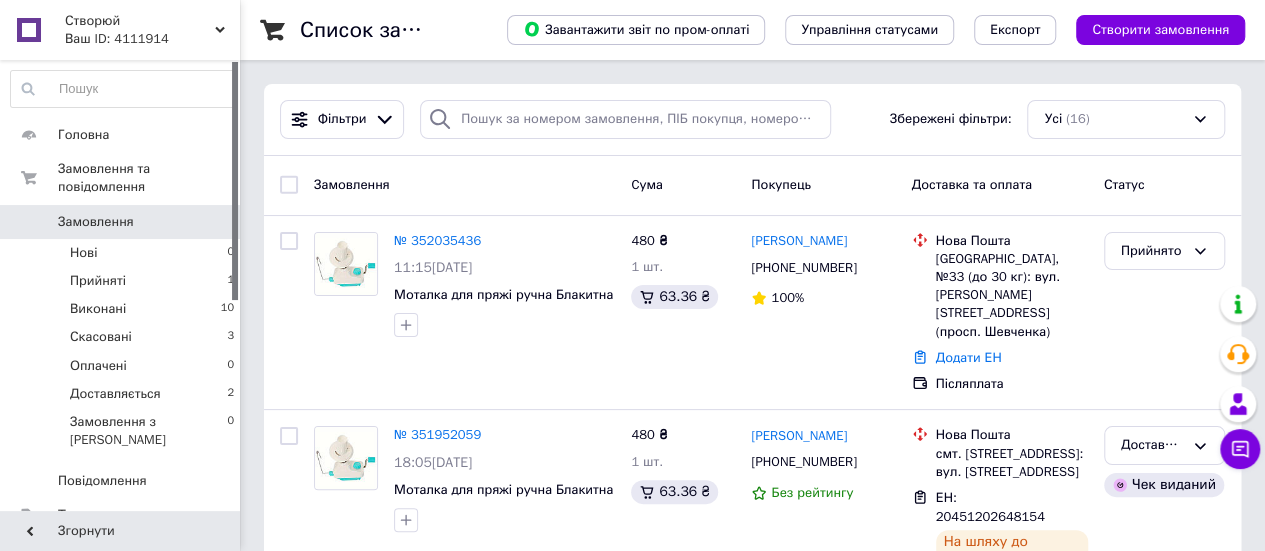 click at bounding box center (289, 185) 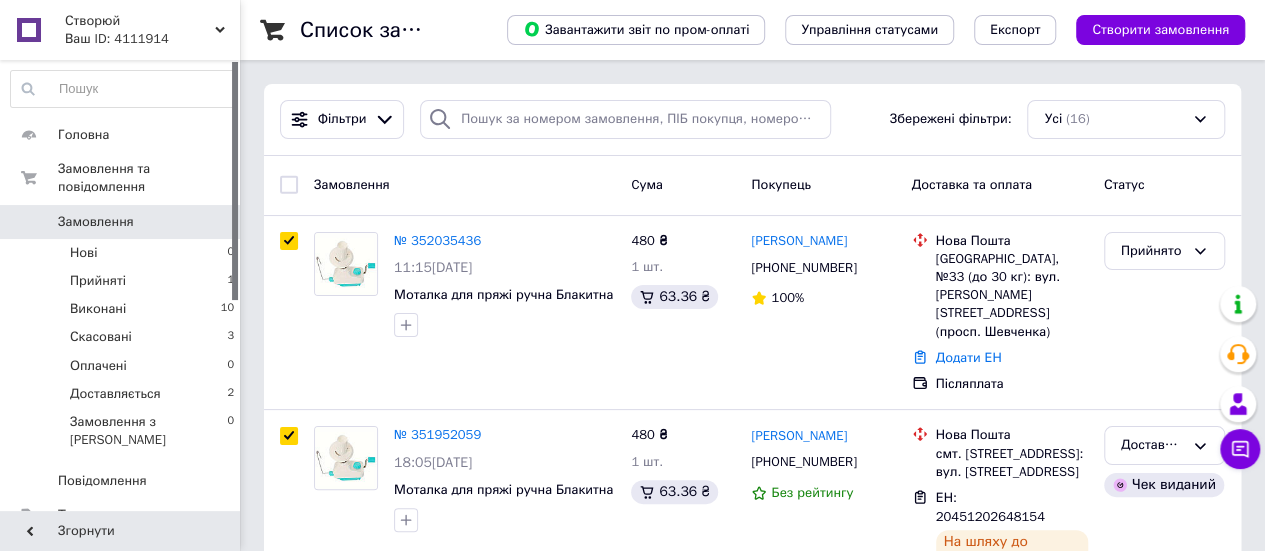 checkbox on "true" 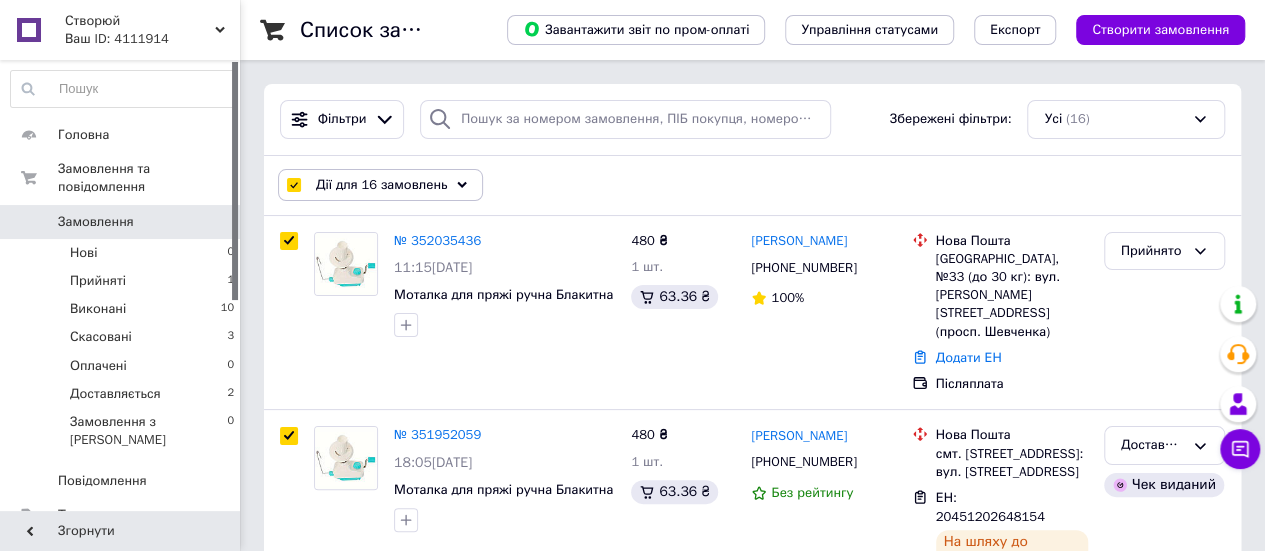 click at bounding box center [293, 185] 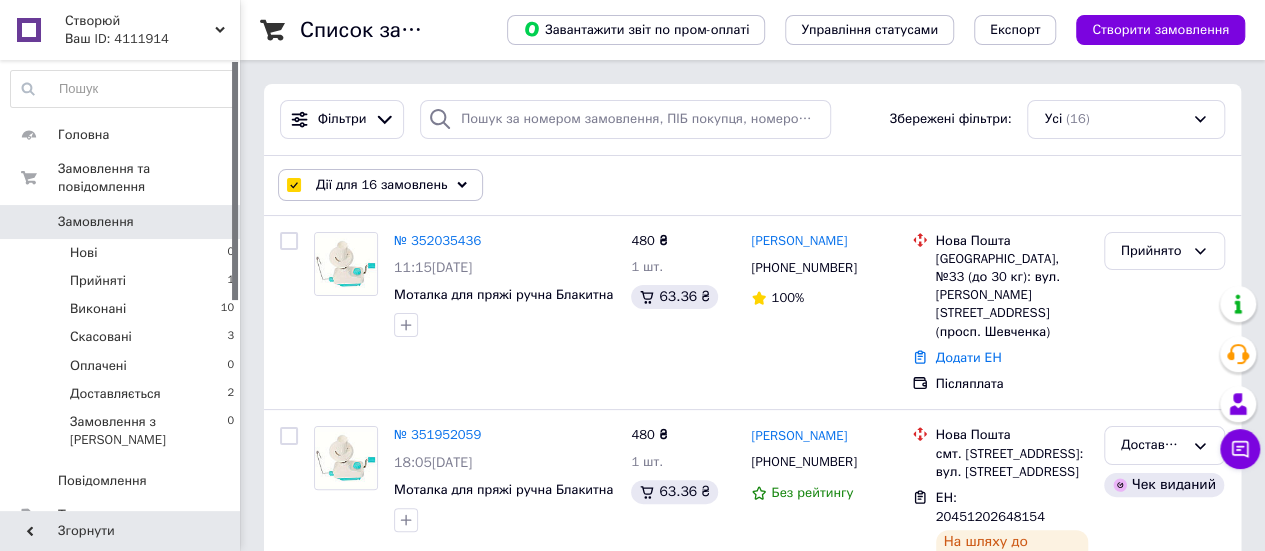 checkbox on "false" 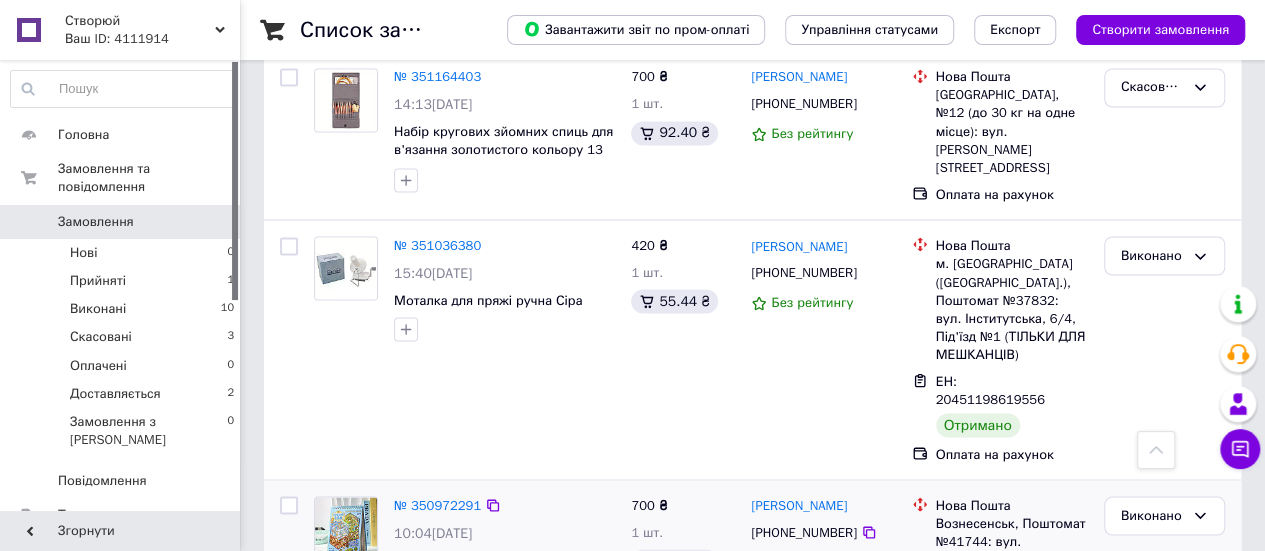 scroll, scrollTop: 1300, scrollLeft: 0, axis: vertical 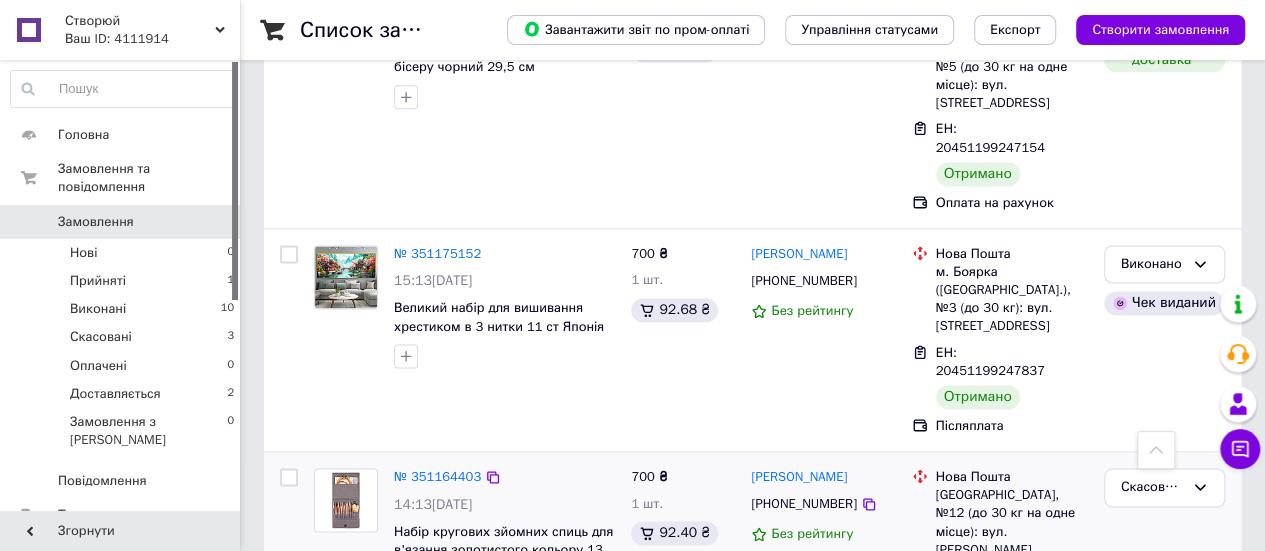 click at bounding box center (346, 500) 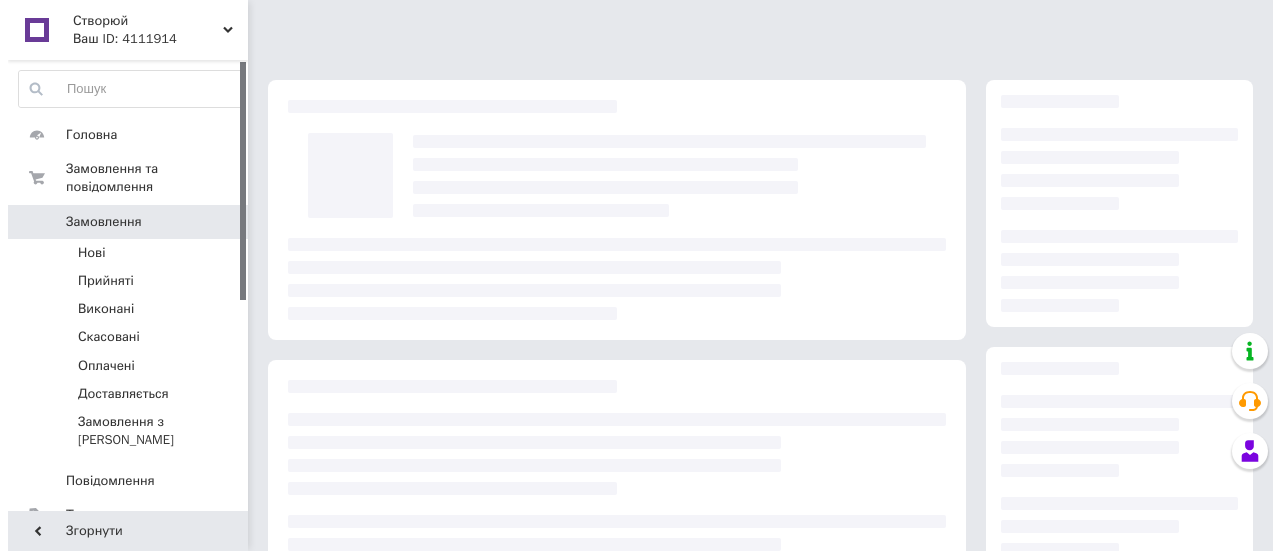 scroll, scrollTop: 0, scrollLeft: 0, axis: both 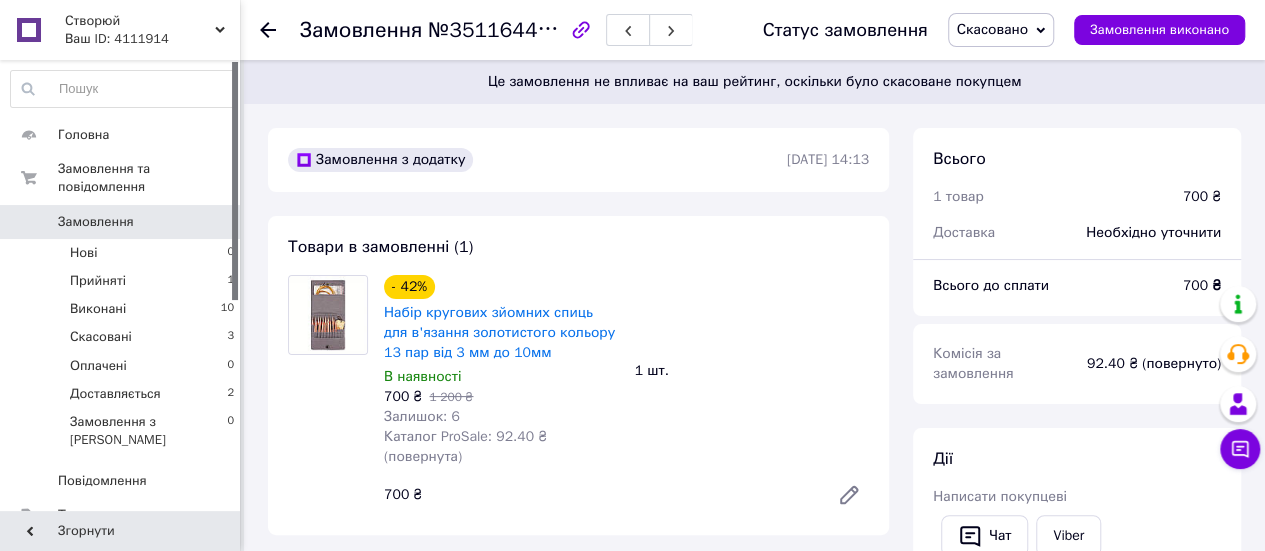 click on "Набір кругових зйомних спиць для в'язання золотистого кольору 13 пар від 3 мм до 10мм" at bounding box center [501, 333] 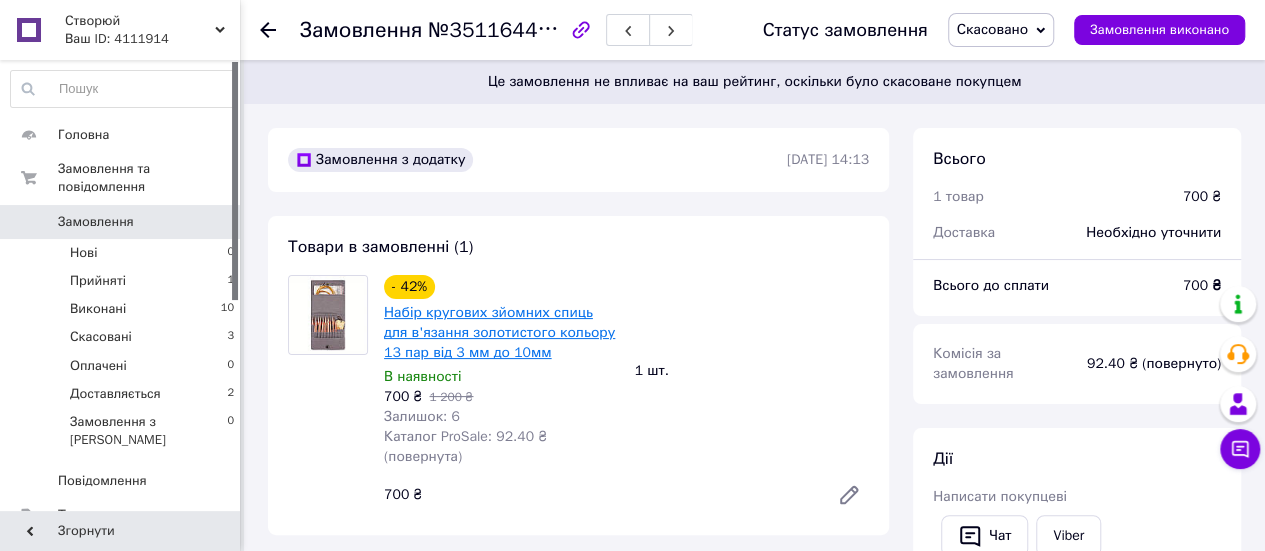click on "Набір кругових зйомних спиць для в'язання золотистого кольору 13 пар від 3 мм до 10мм" at bounding box center [499, 332] 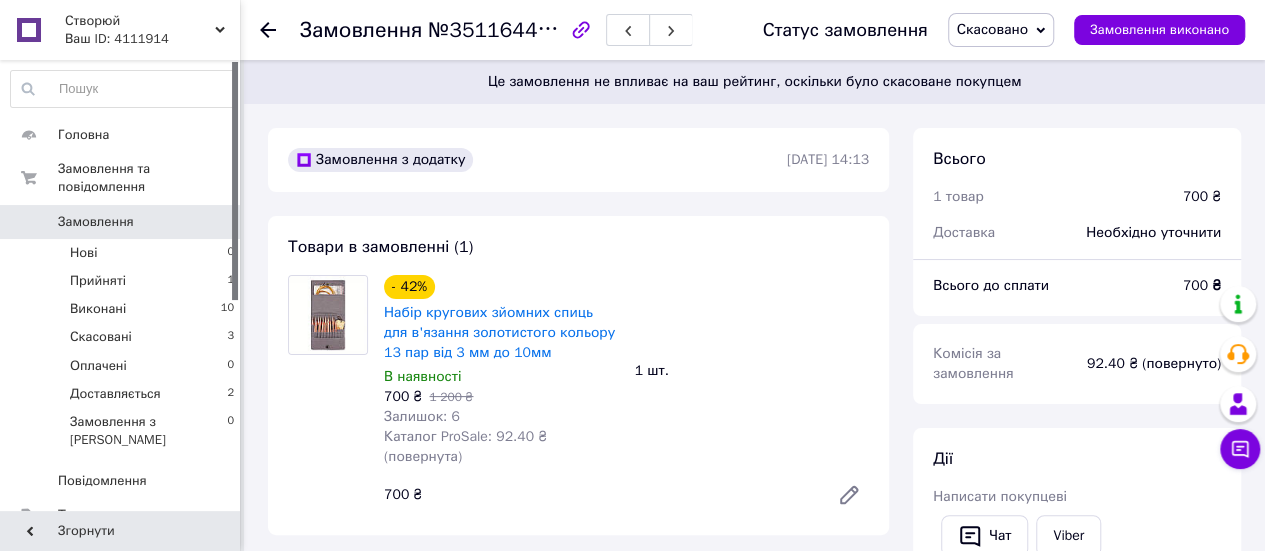 click on "Замовлення" at bounding box center [121, 222] 